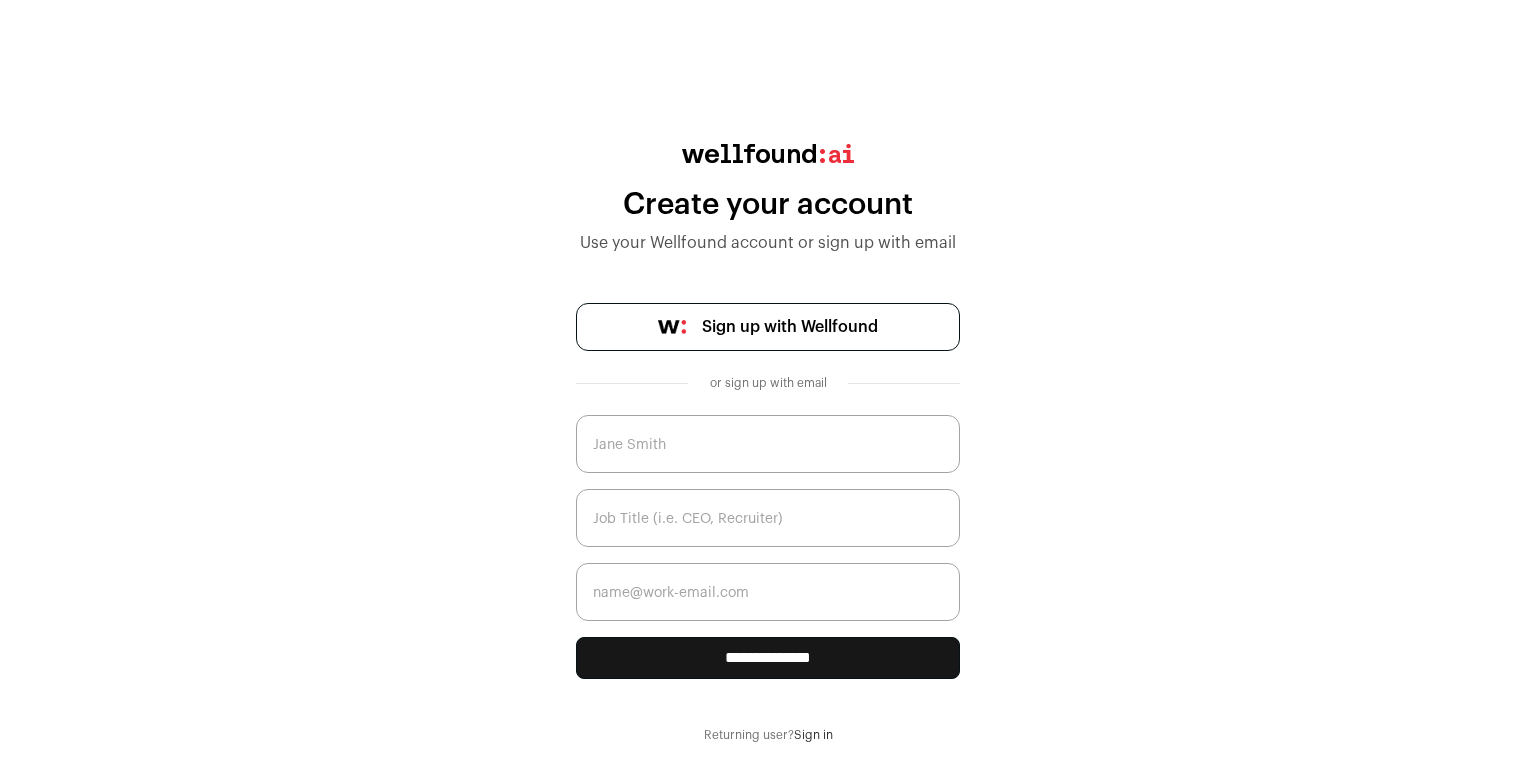 scroll, scrollTop: 0, scrollLeft: 0, axis: both 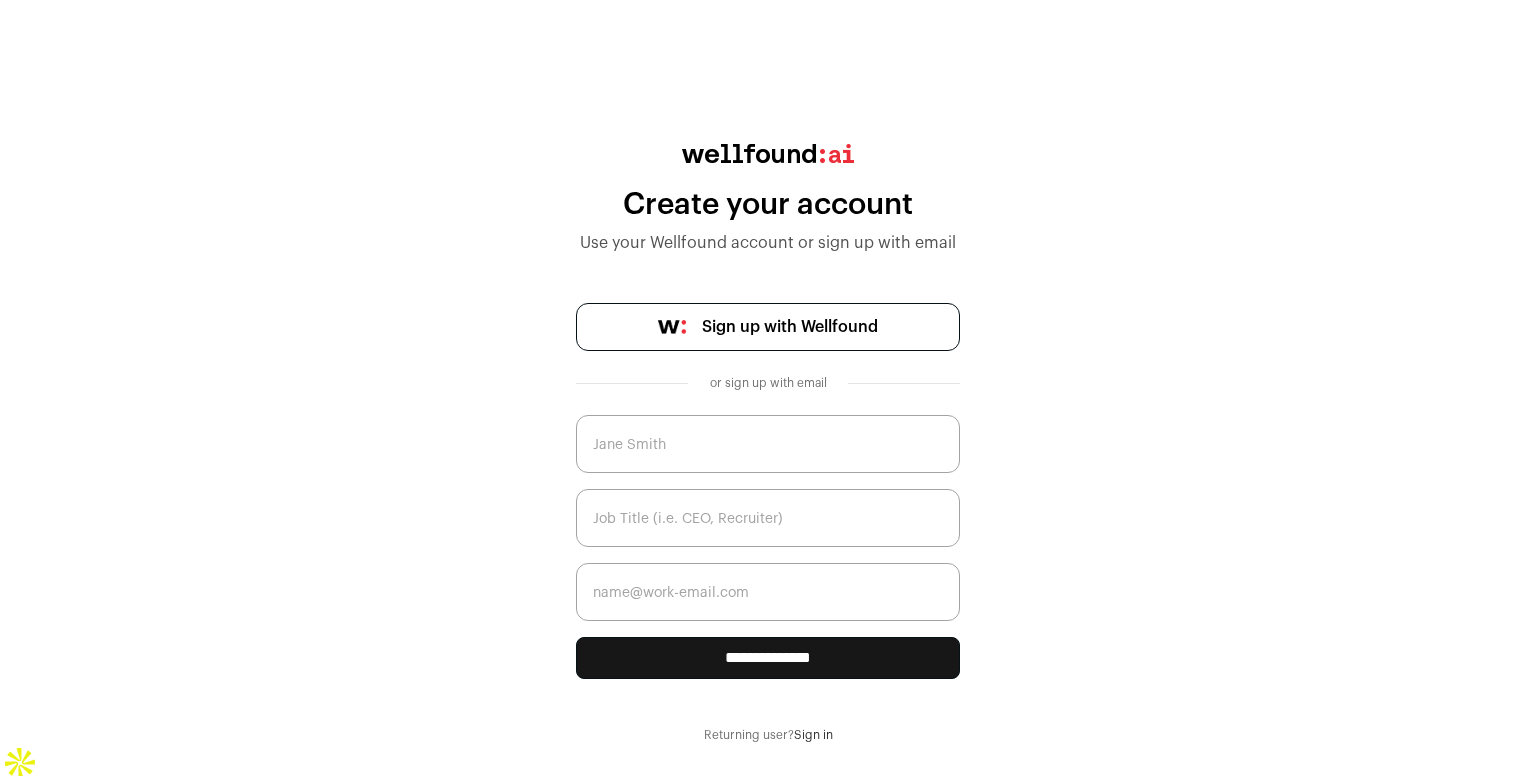 click on "Sign up with Wellfound" at bounding box center (790, 327) 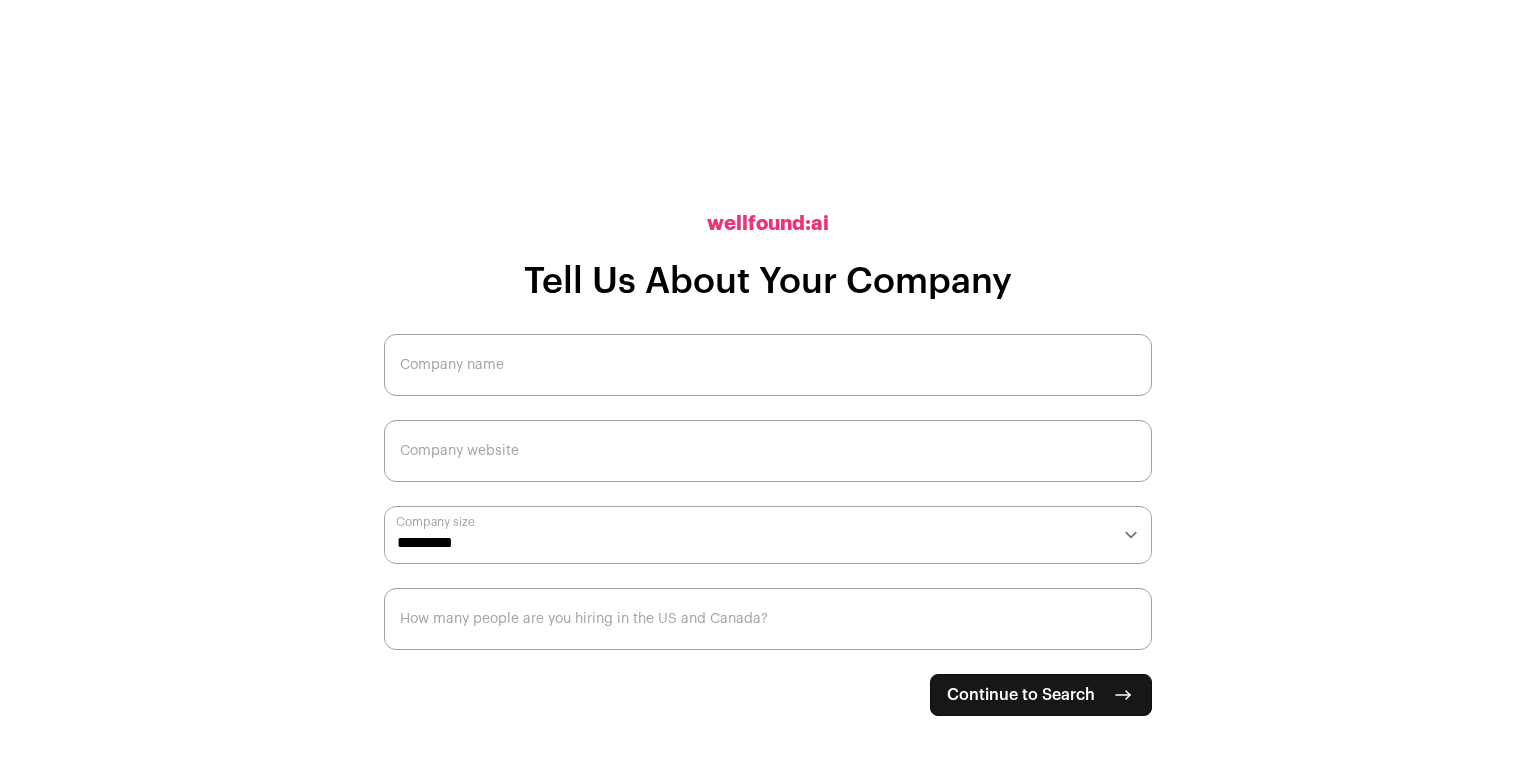 scroll, scrollTop: 0, scrollLeft: 0, axis: both 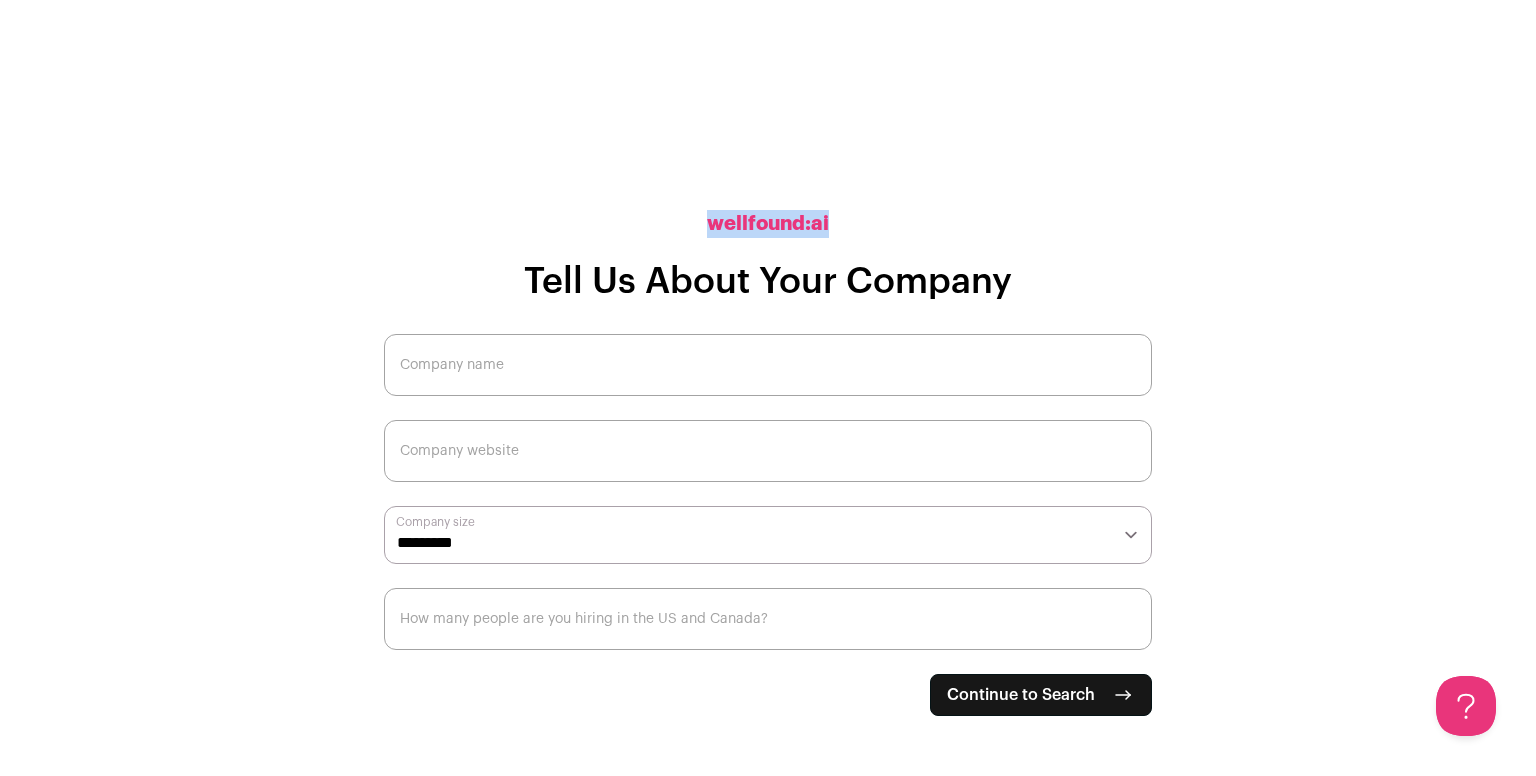 drag, startPoint x: 833, startPoint y: 231, endPoint x: 701, endPoint y: 226, distance: 132.09467 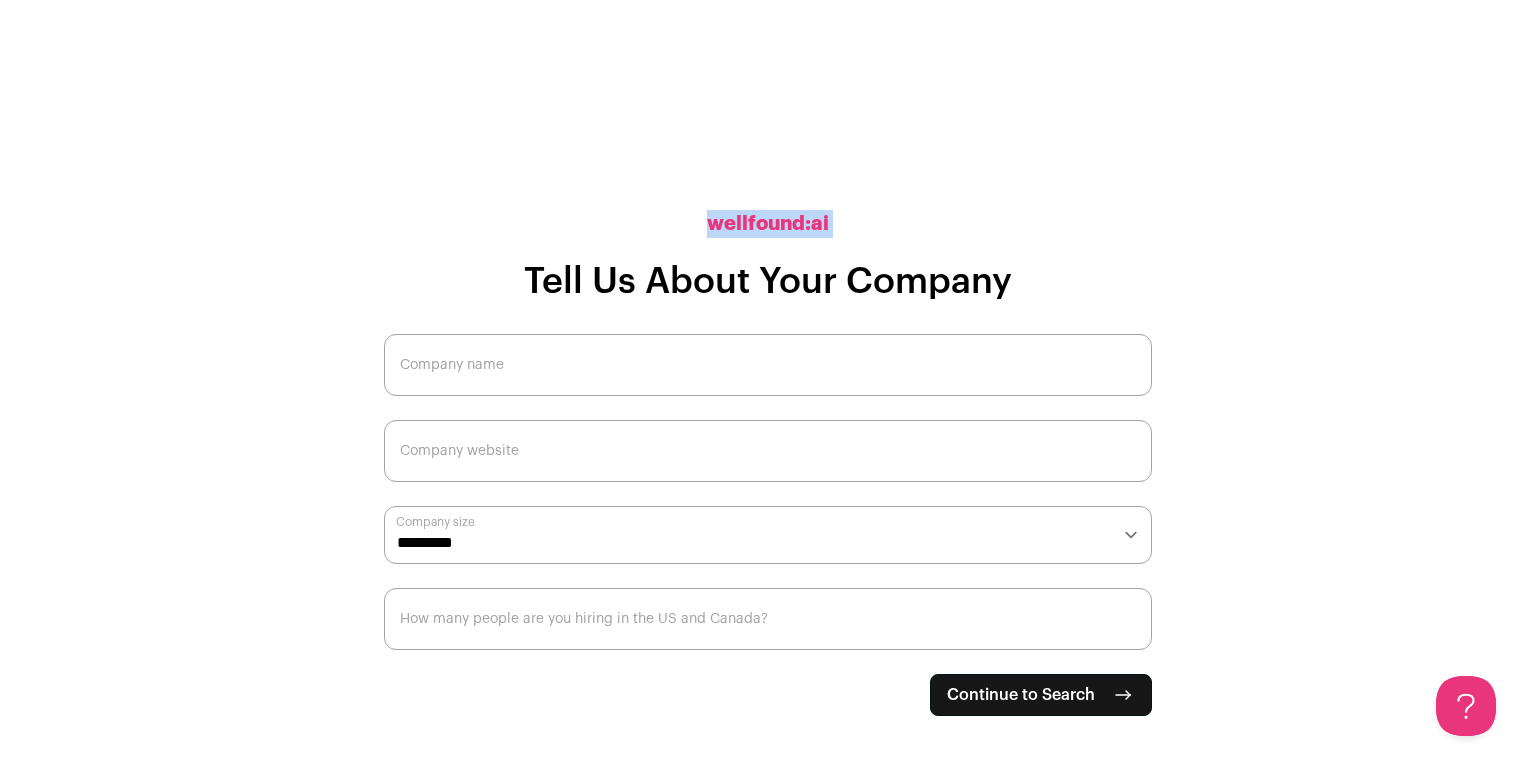 drag, startPoint x: 700, startPoint y: 225, endPoint x: 847, endPoint y: 233, distance: 147.21753 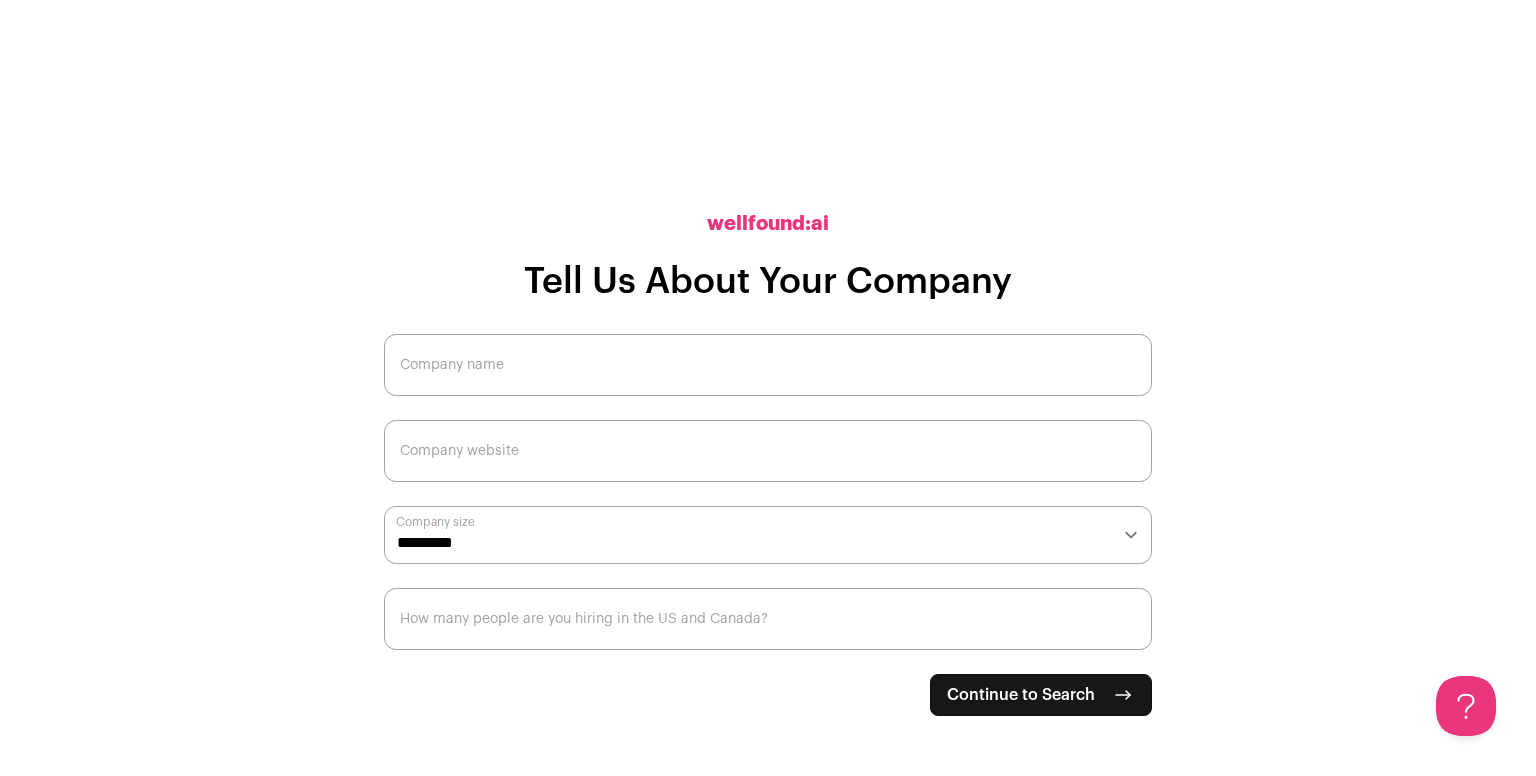 click on "Company name" at bounding box center (768, 365) 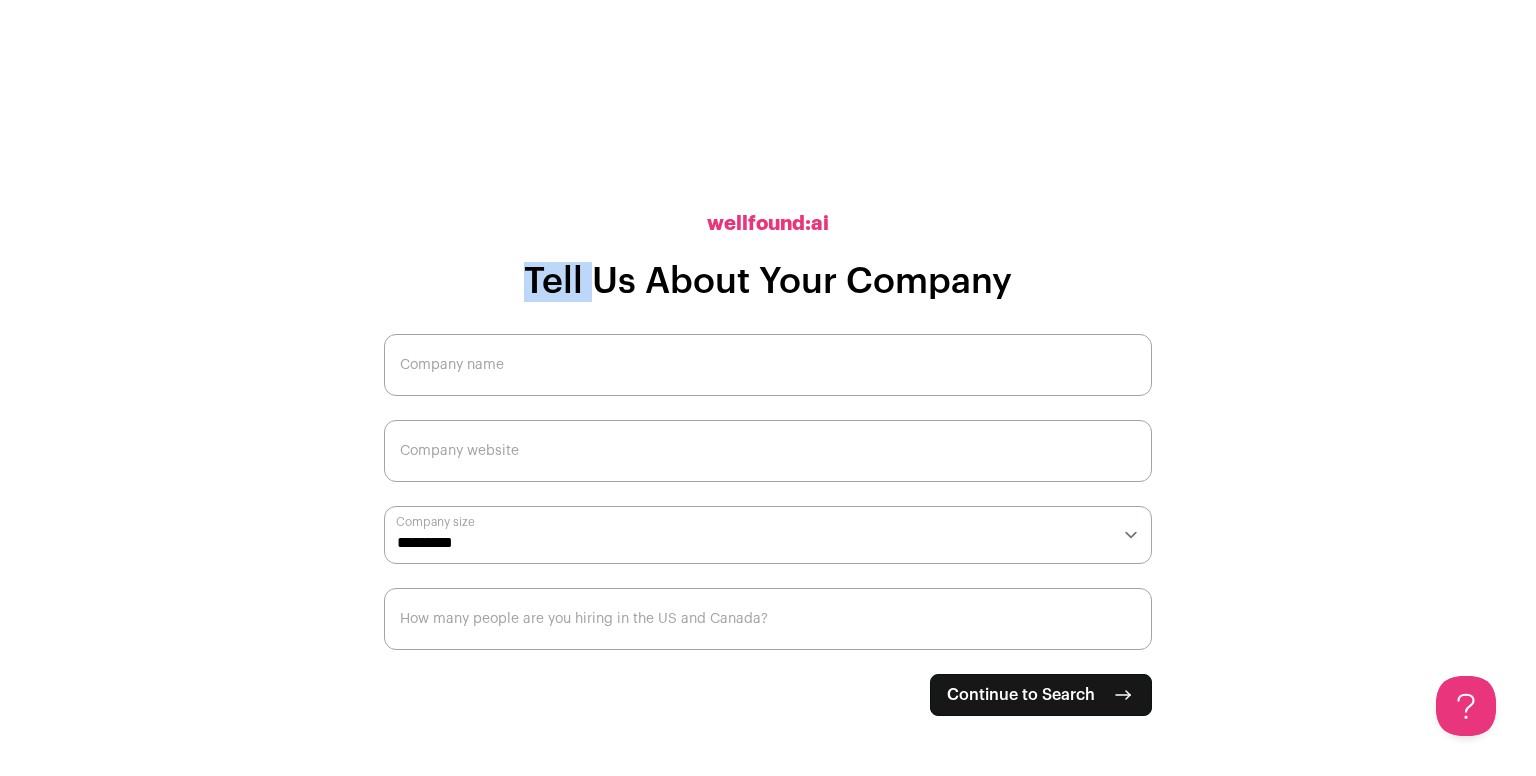 click on "Tell Us About Your Company" at bounding box center [768, 282] 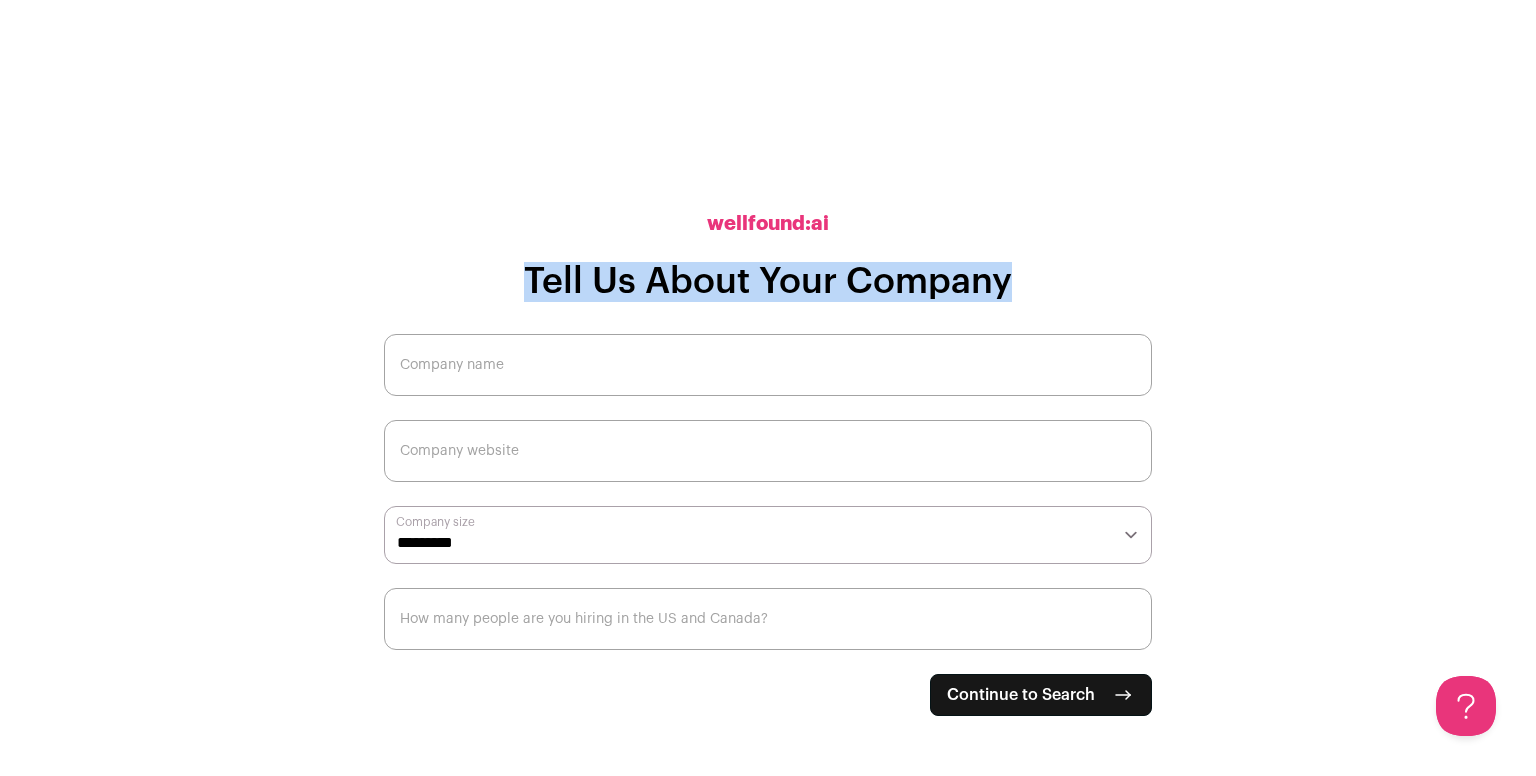 click on "Tell Us About Your Company" at bounding box center (768, 282) 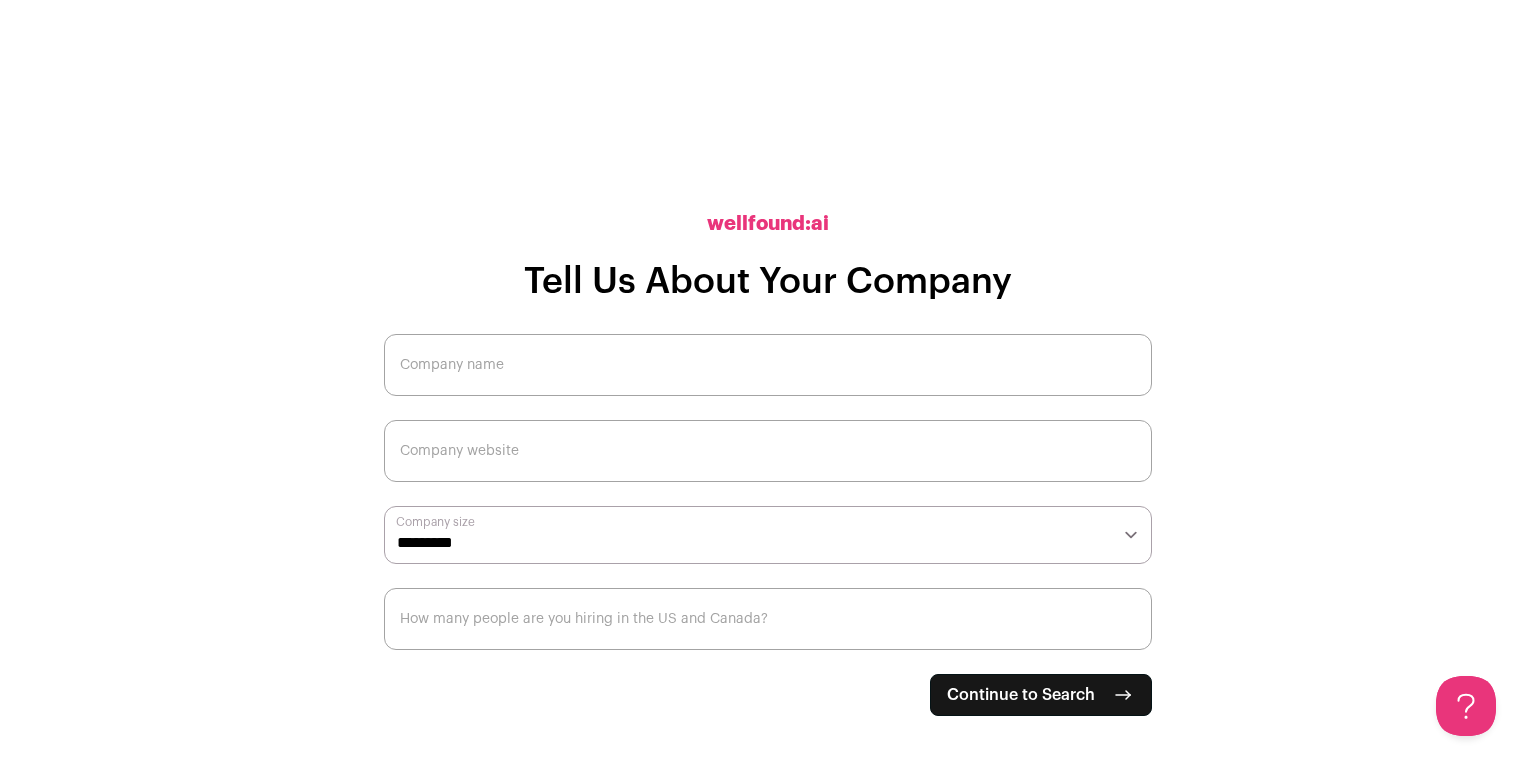 click on "wellfound:ai" at bounding box center [768, 224] 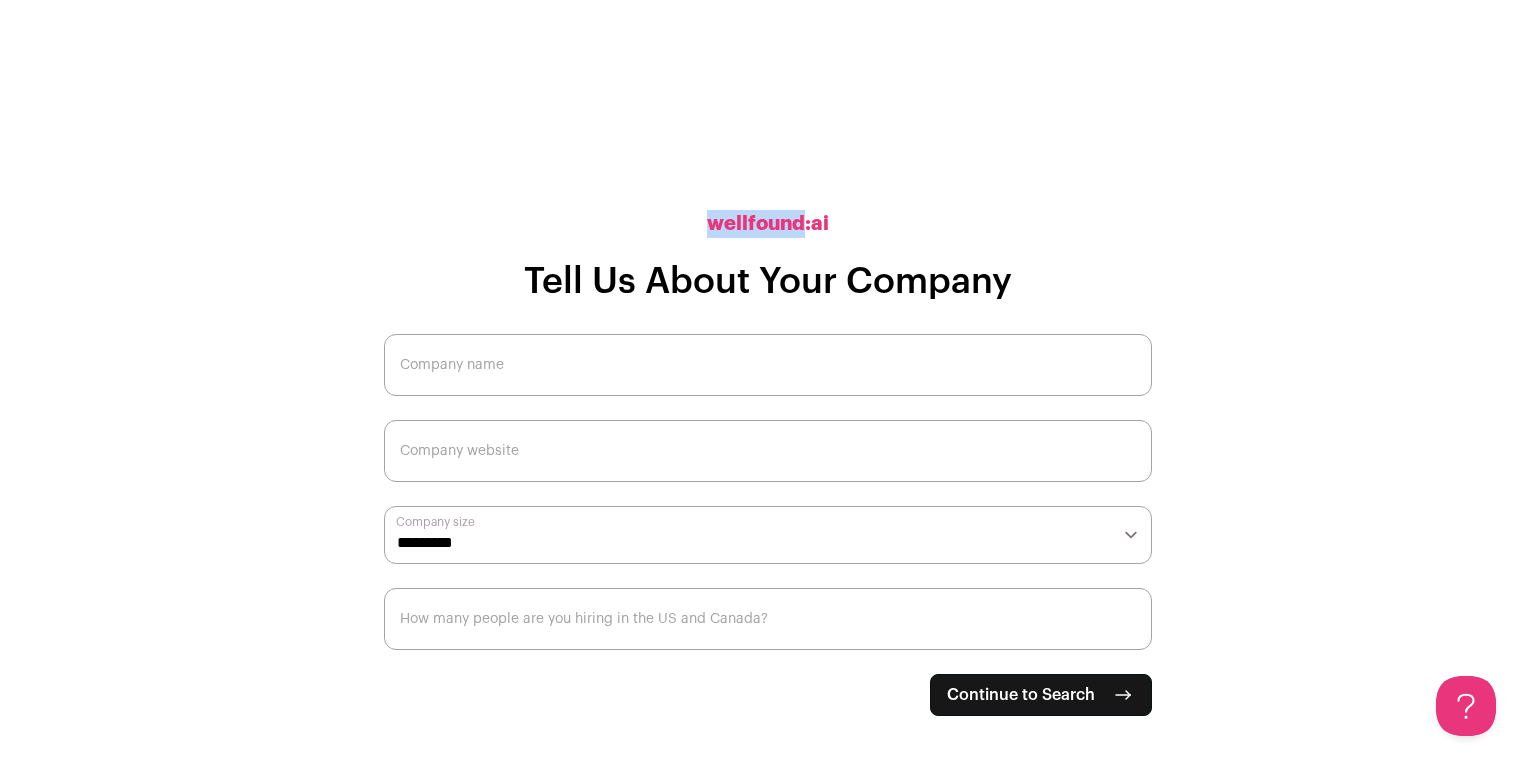 click on "wellfound:ai" at bounding box center [768, 224] 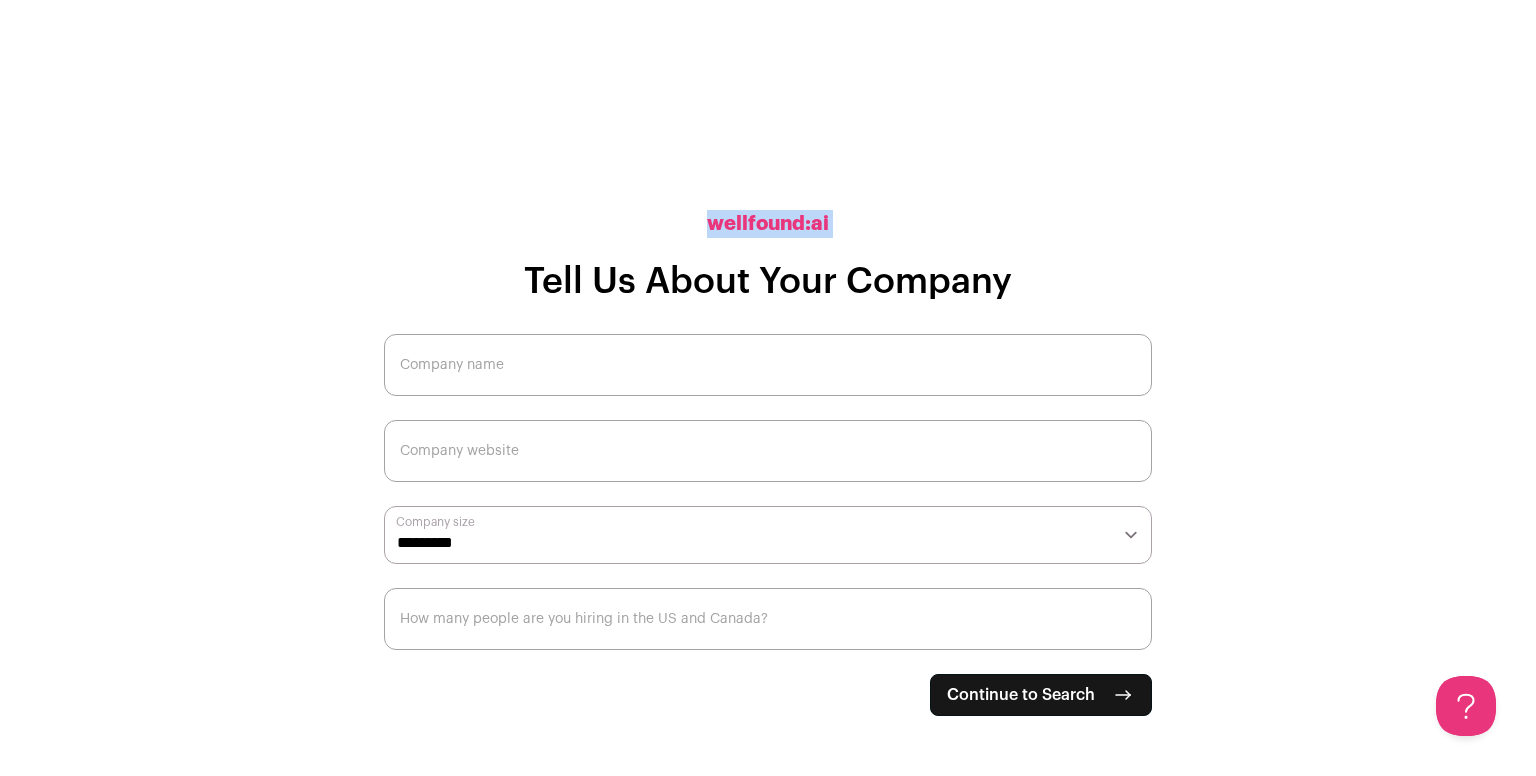 click on "wellfound:ai" at bounding box center (768, 224) 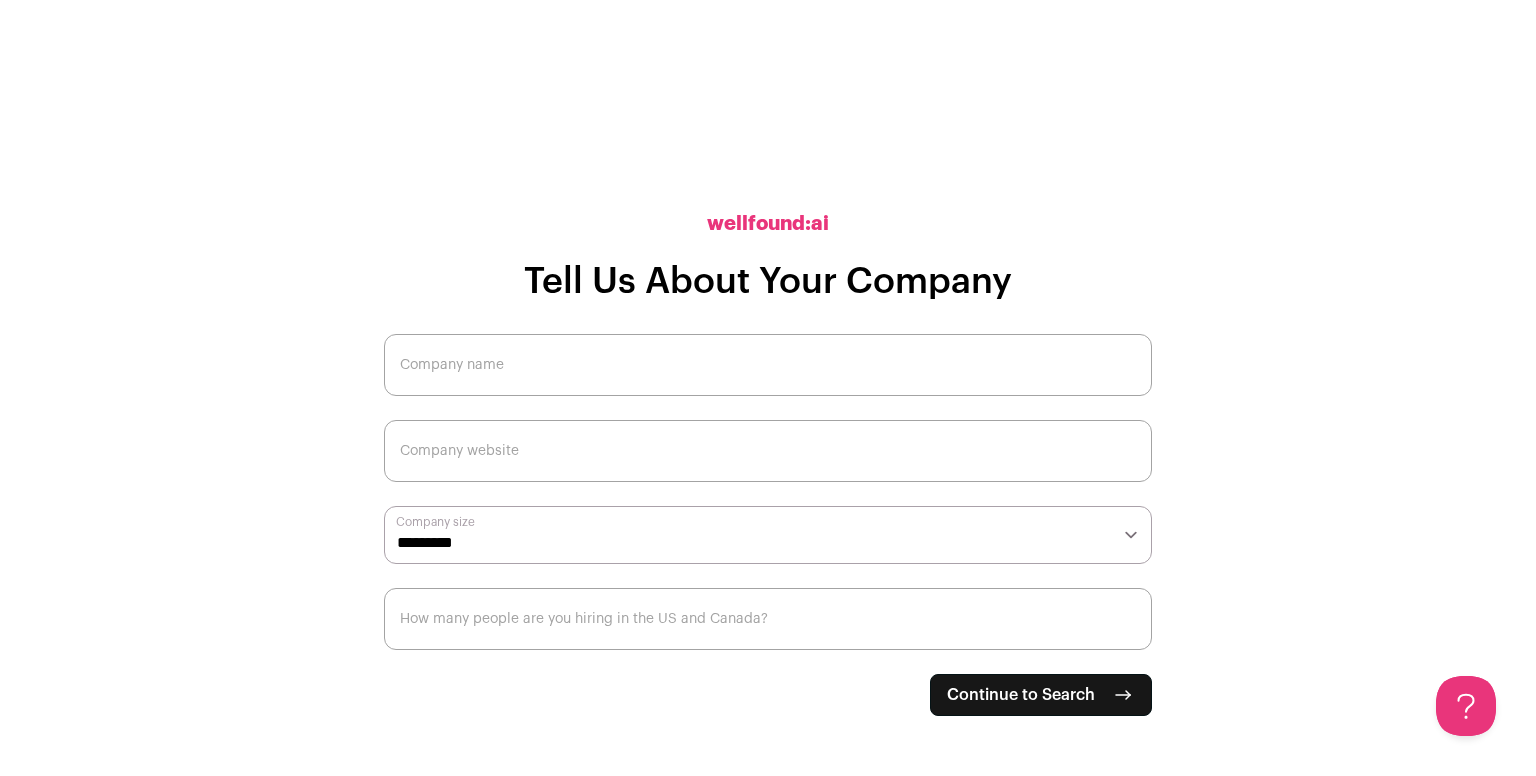click on "Company name" at bounding box center (768, 365) 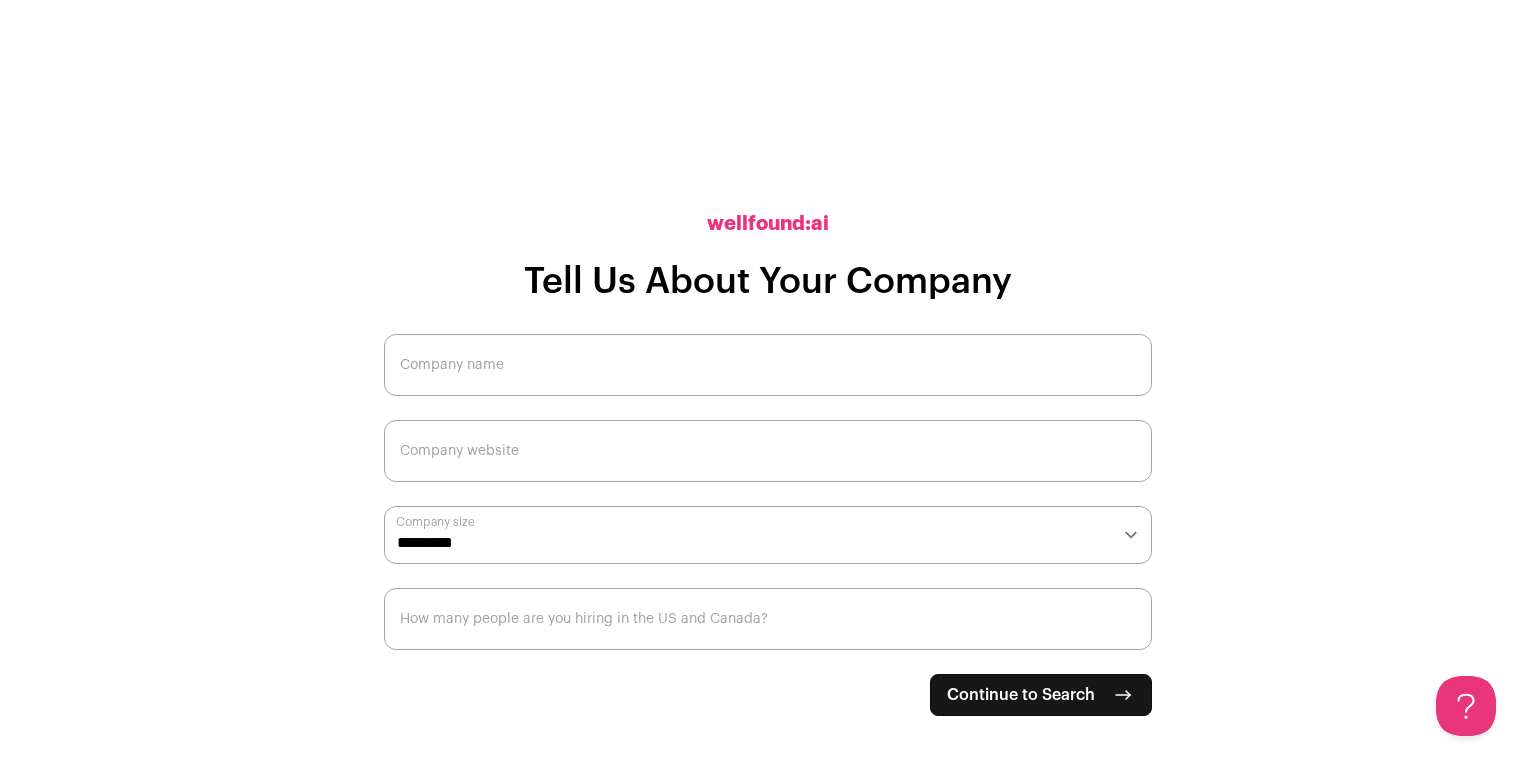 click on "**********" at bounding box center [768, 535] 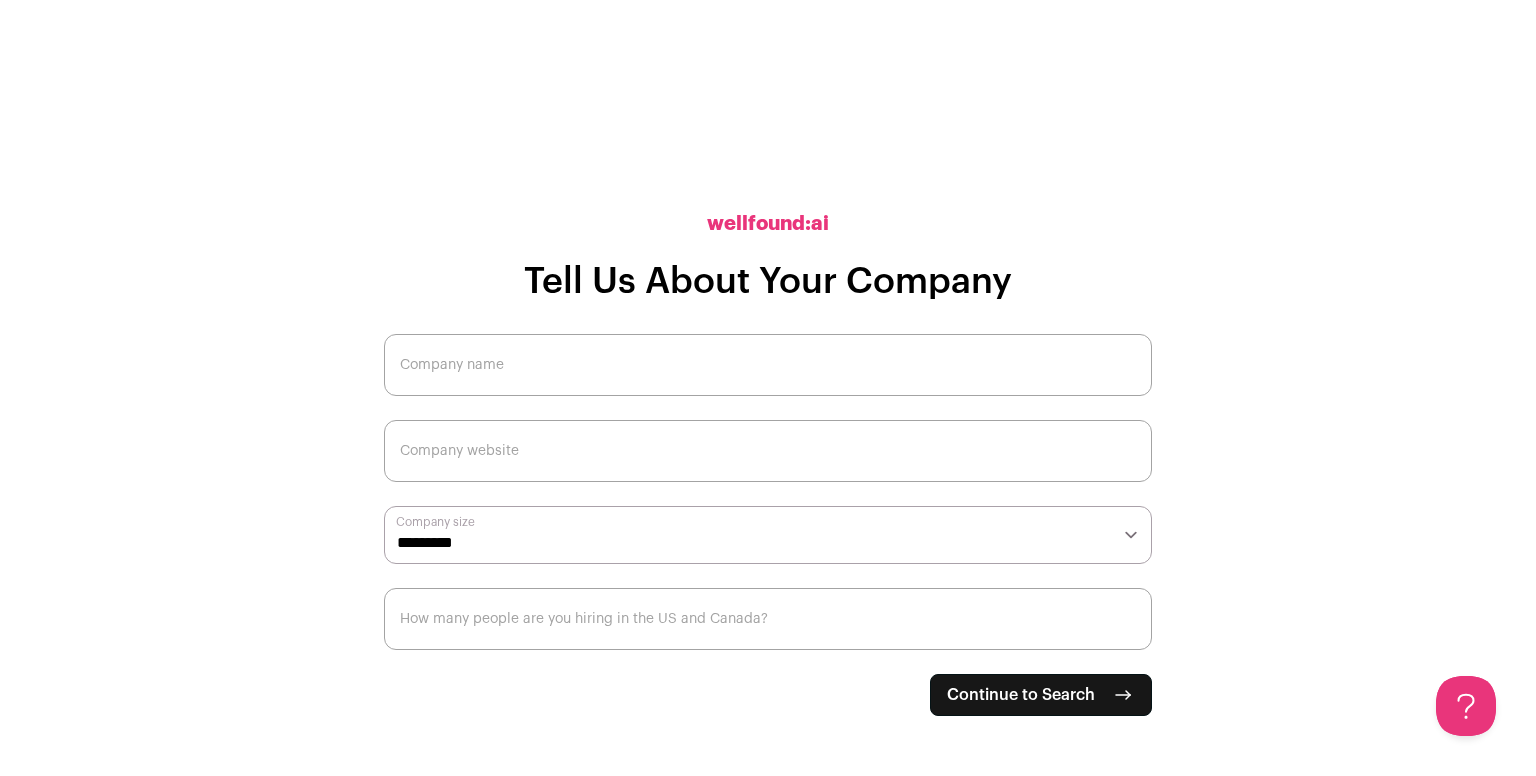 select on "*" 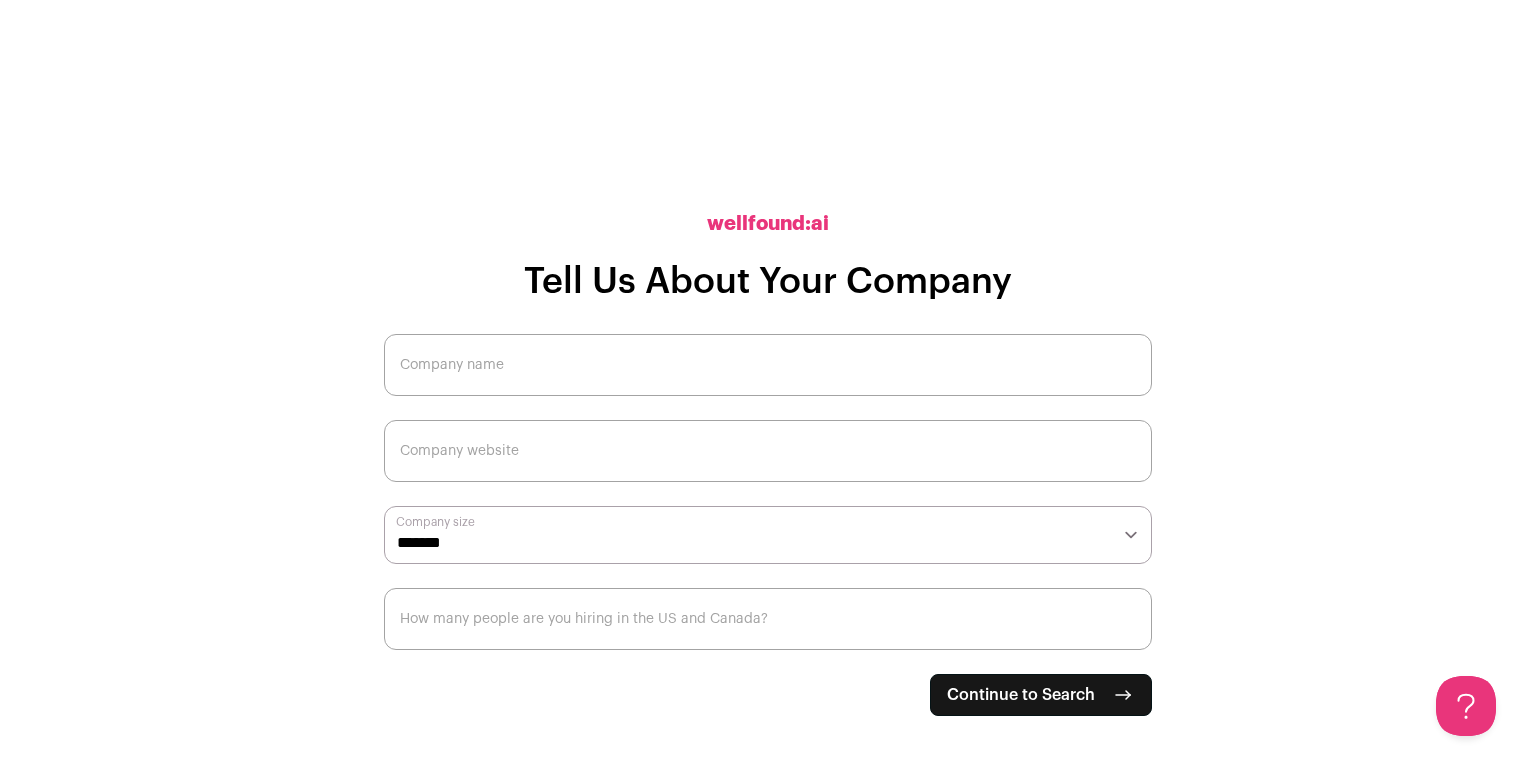 click on "How many people are you hiring in the US and Canada?" at bounding box center (768, 619) 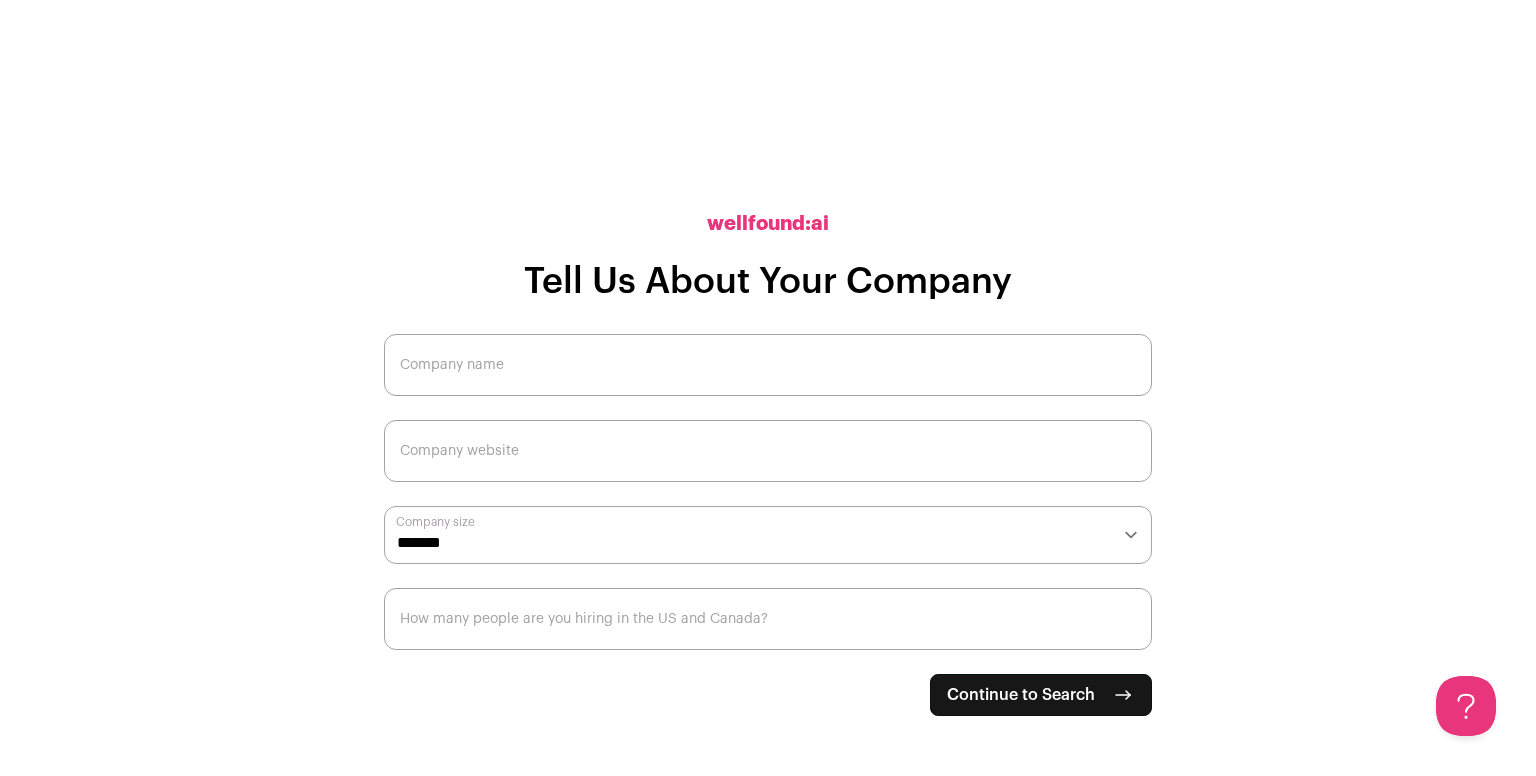 click on "**********" at bounding box center [768, 388] 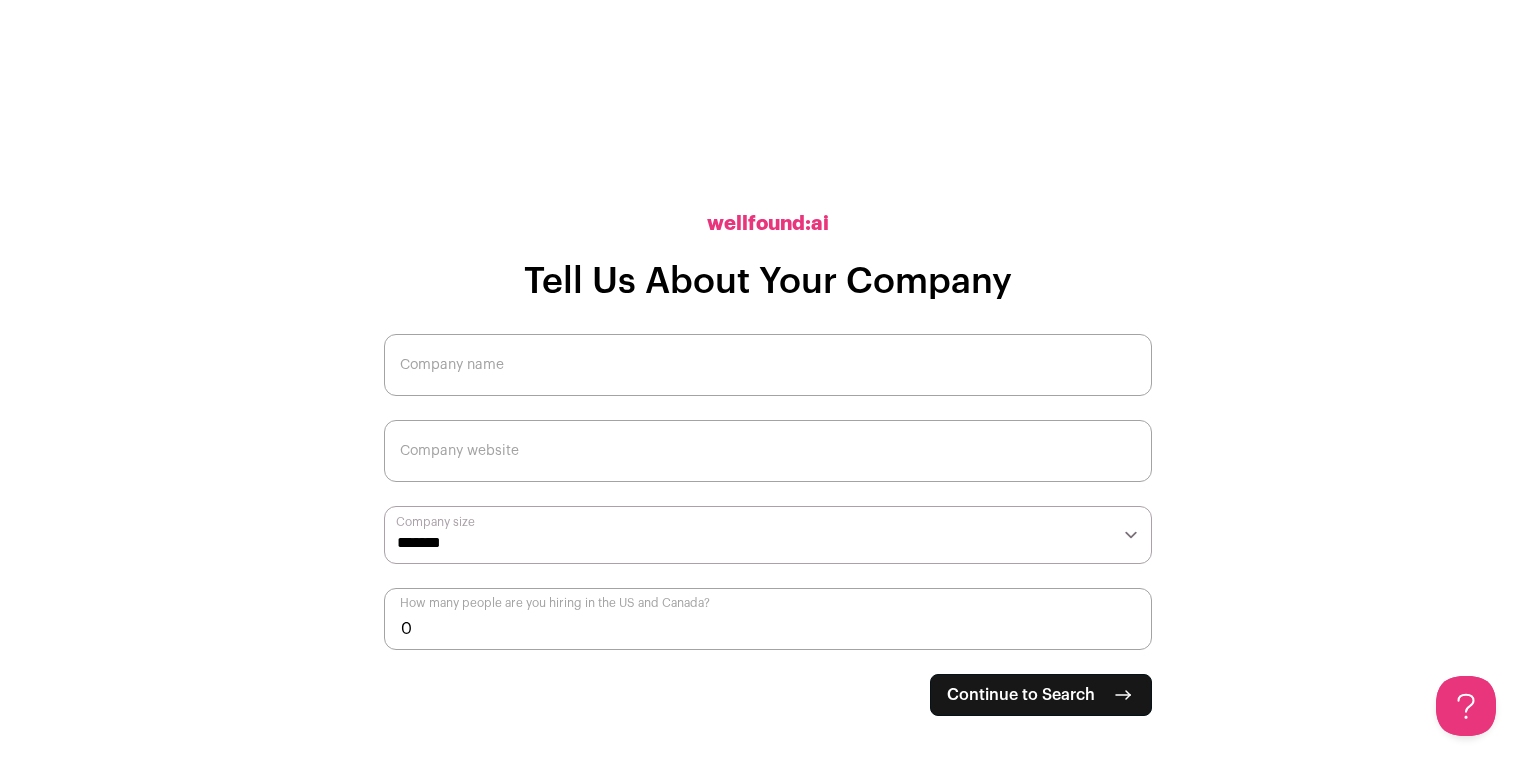 type on "0" 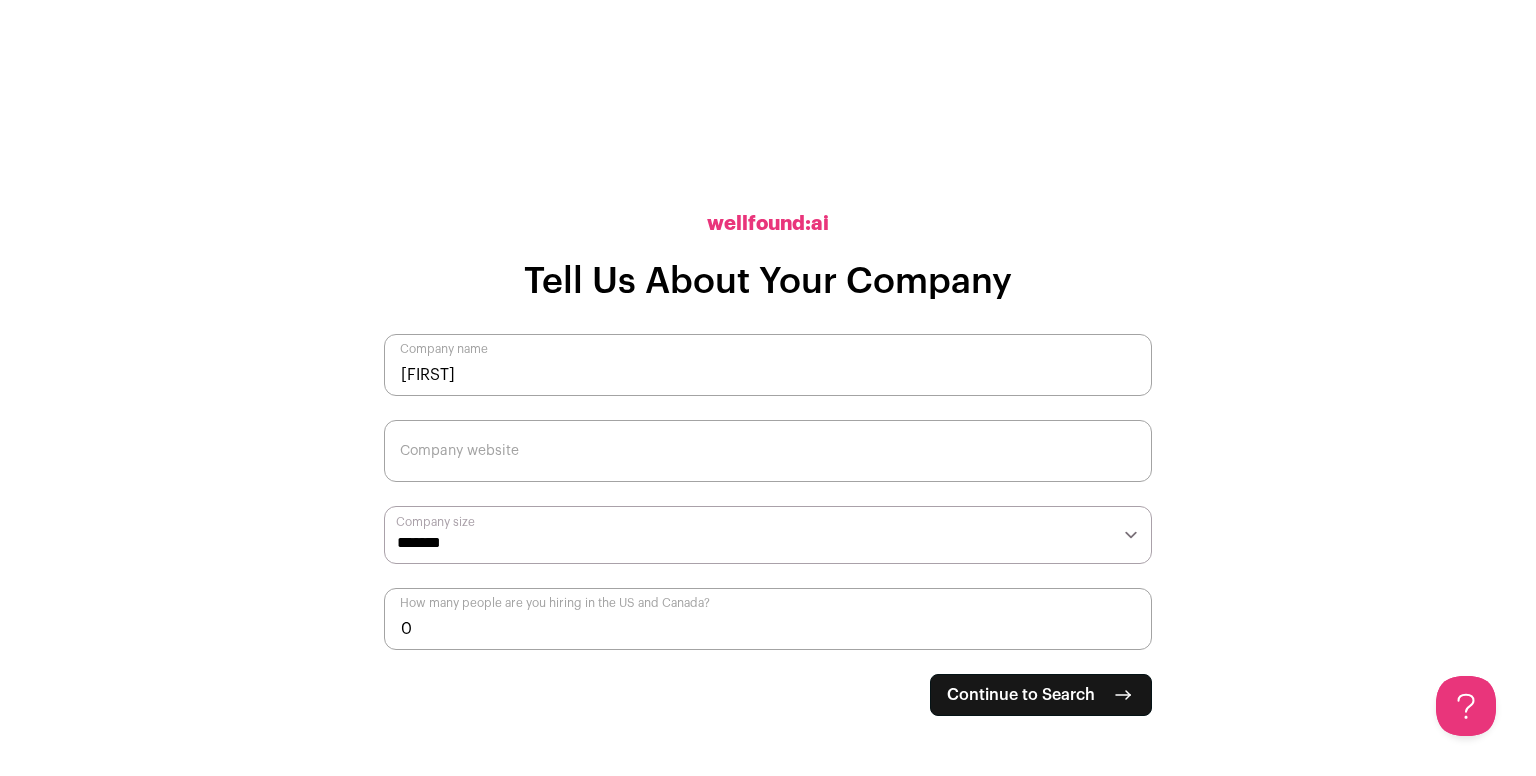 click on "Harry" at bounding box center [768, 365] 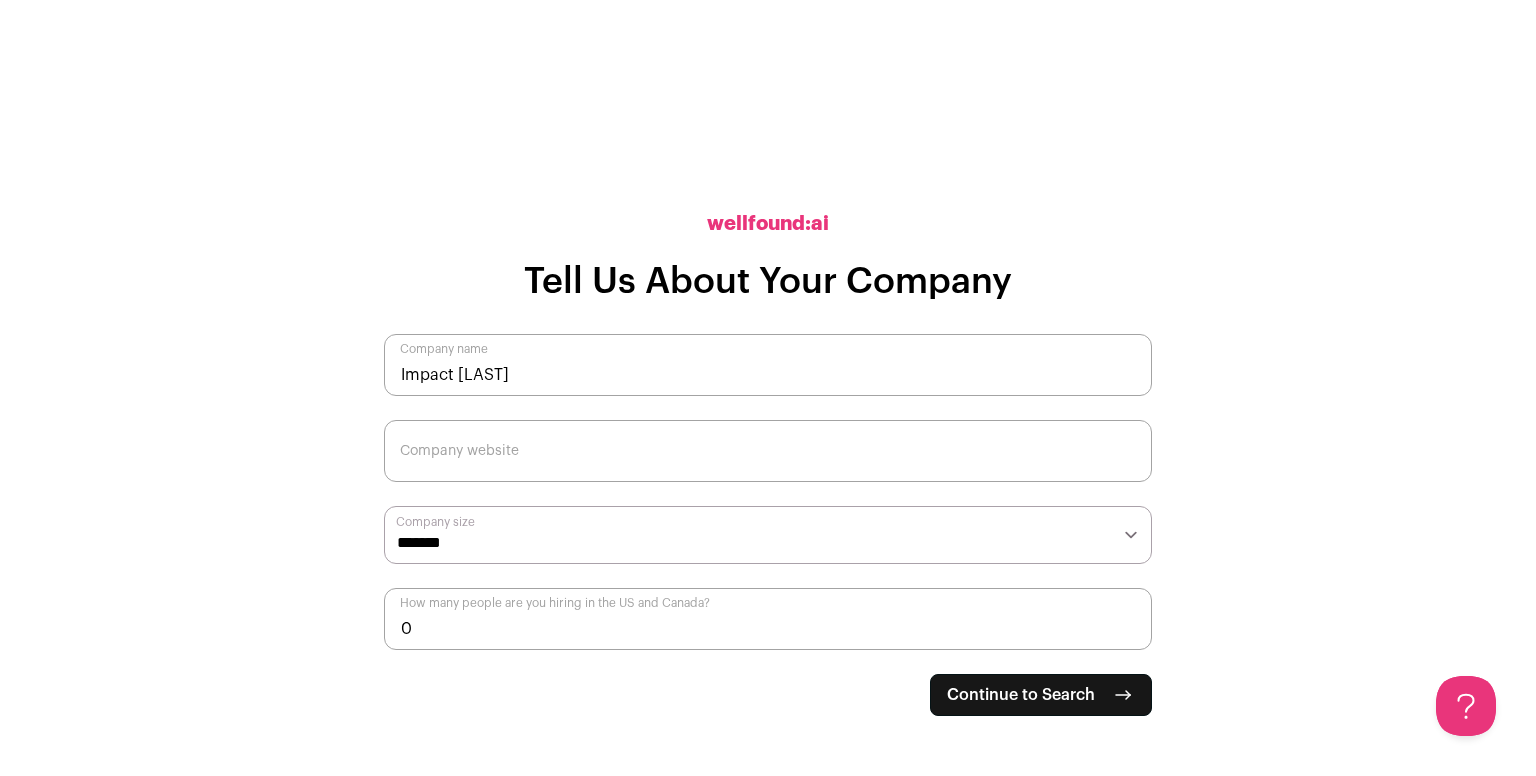 type on "Impact Automation" 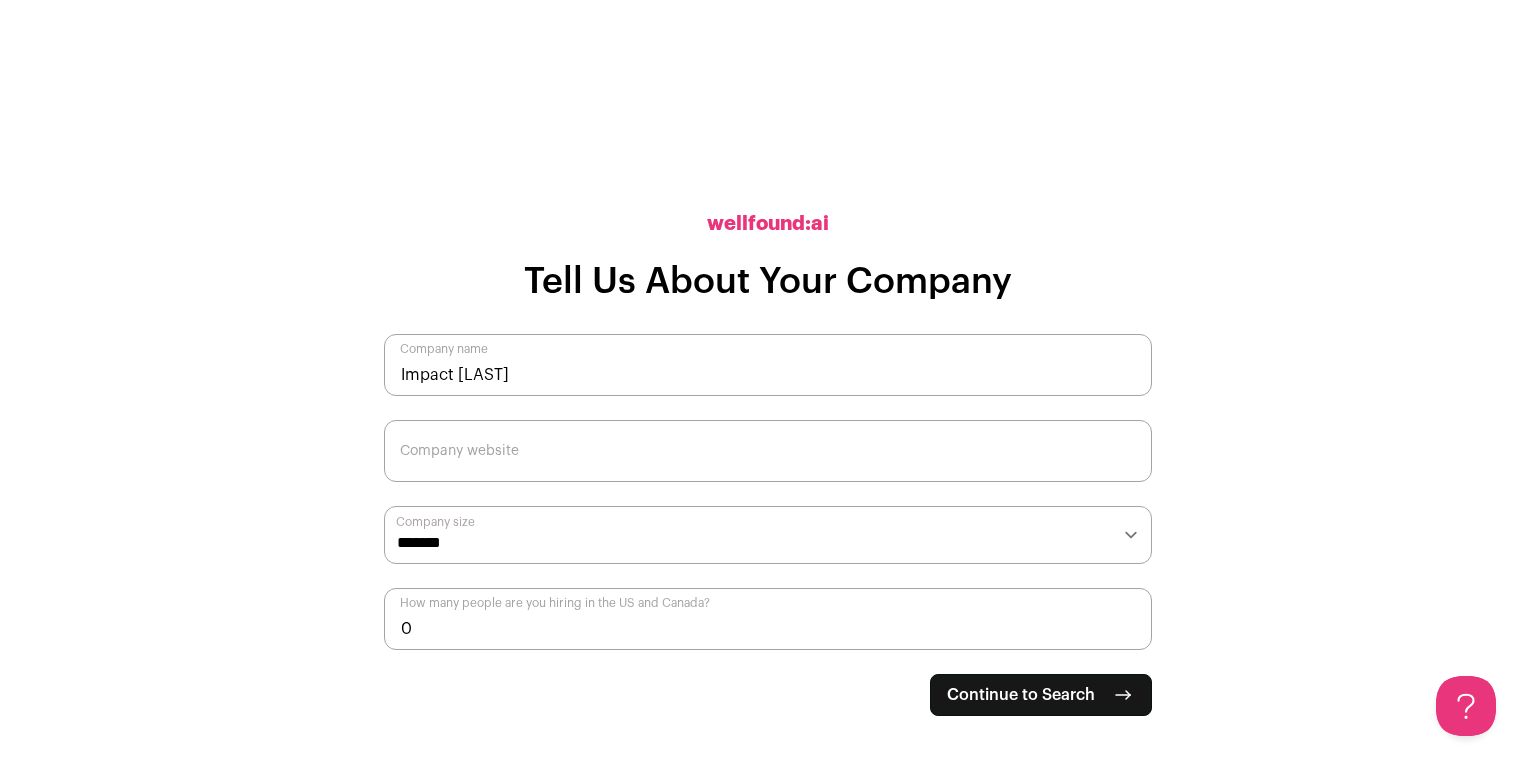 click on "Company website" at bounding box center [768, 451] 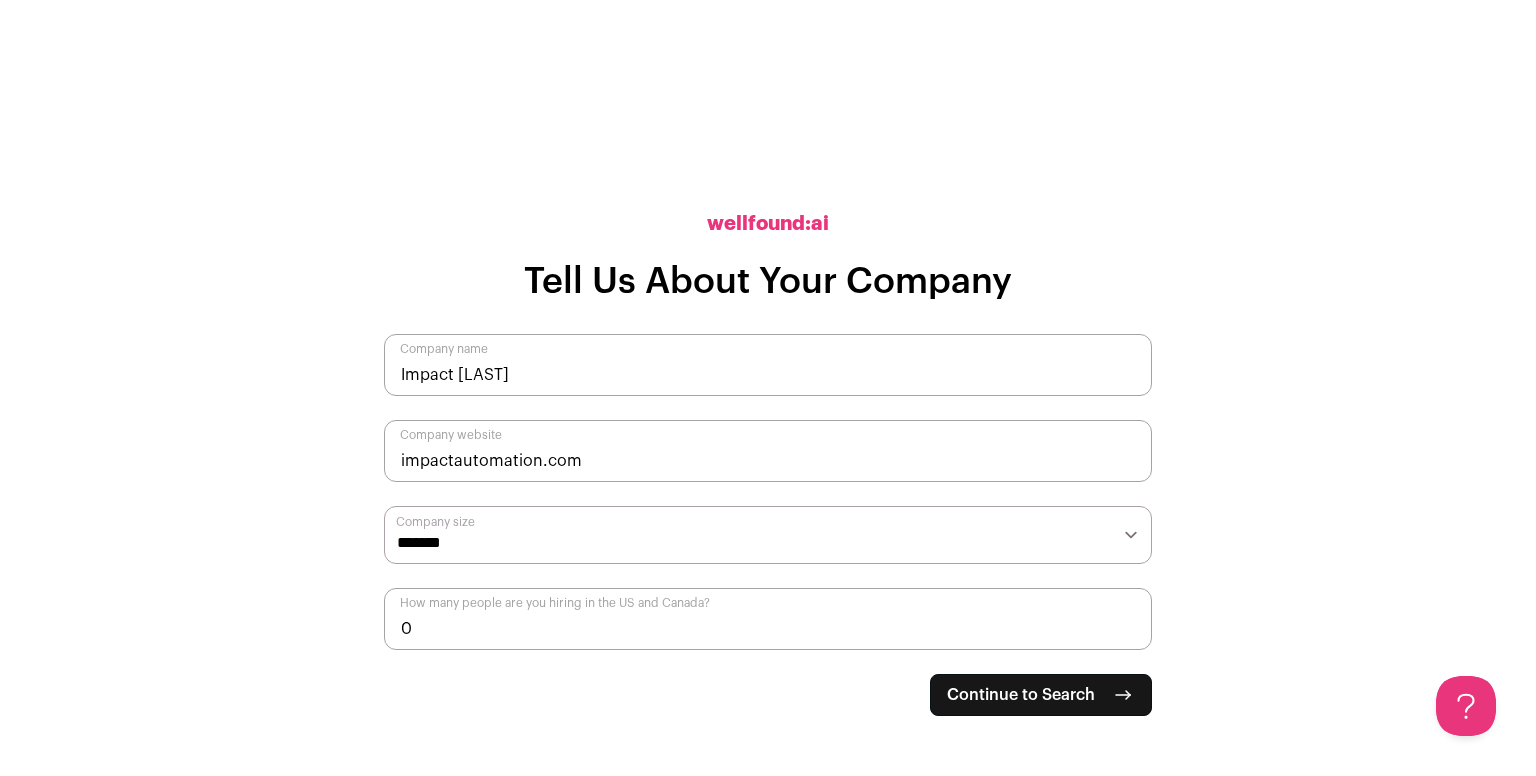 type on "impactautomation.online" 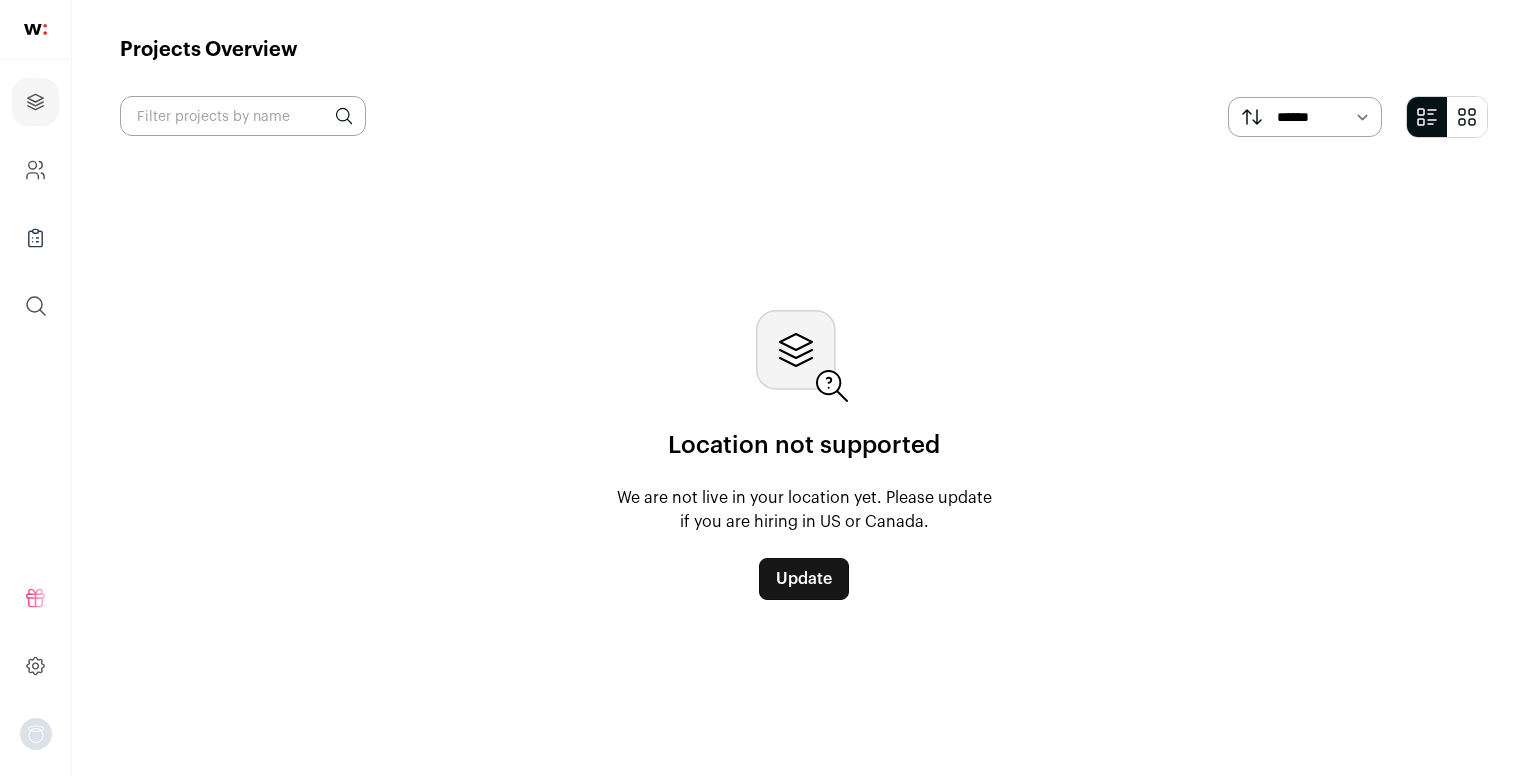 scroll, scrollTop: 0, scrollLeft: 0, axis: both 